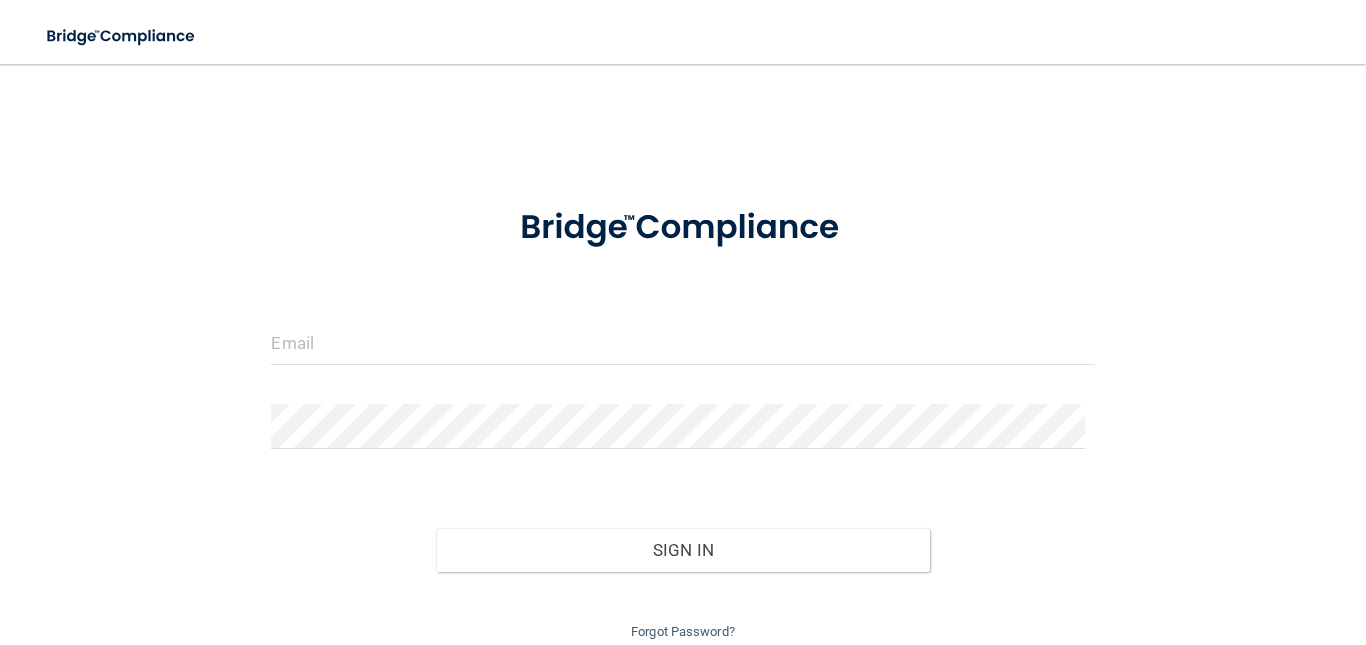 scroll, scrollTop: 0, scrollLeft: 0, axis: both 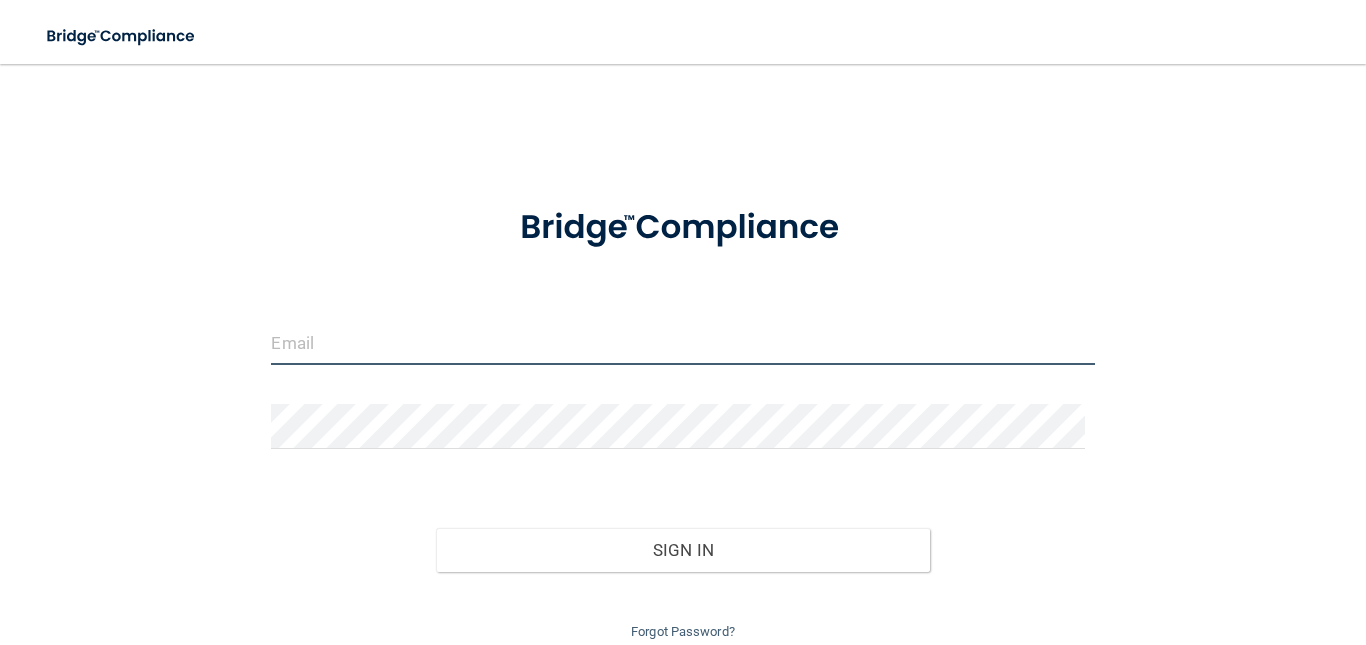 click at bounding box center (682, 342) 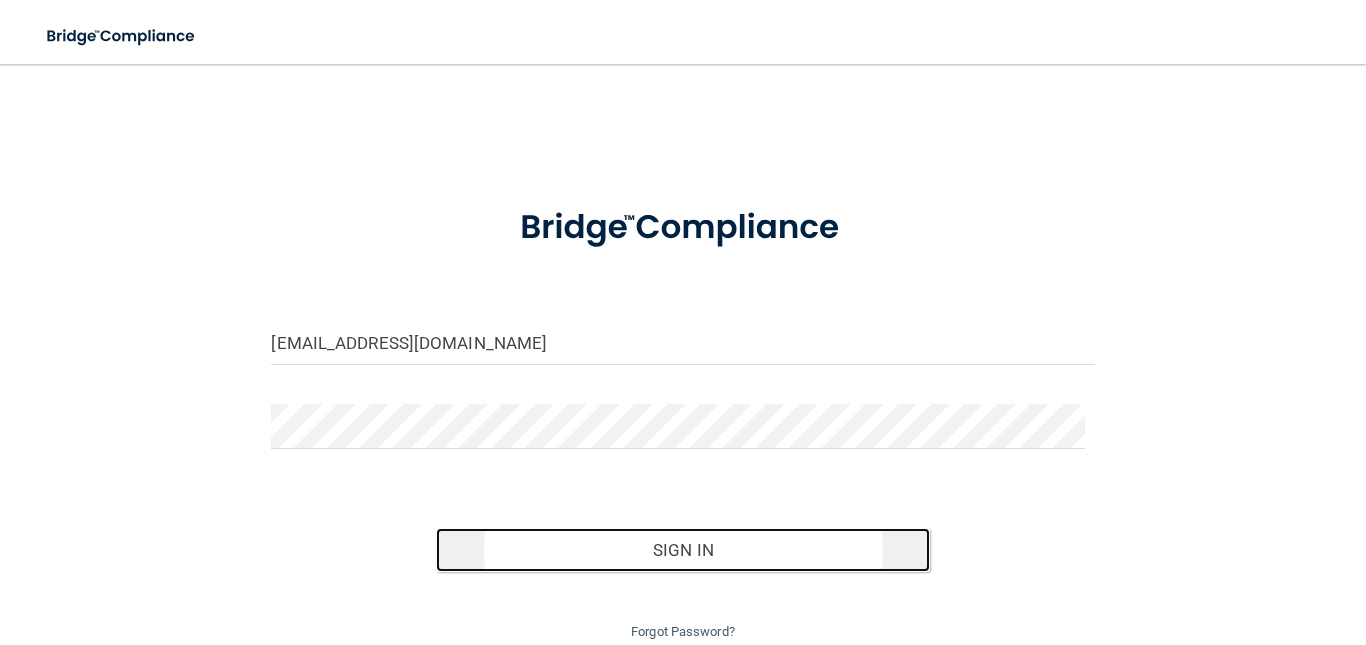click on "Sign In" at bounding box center [683, 550] 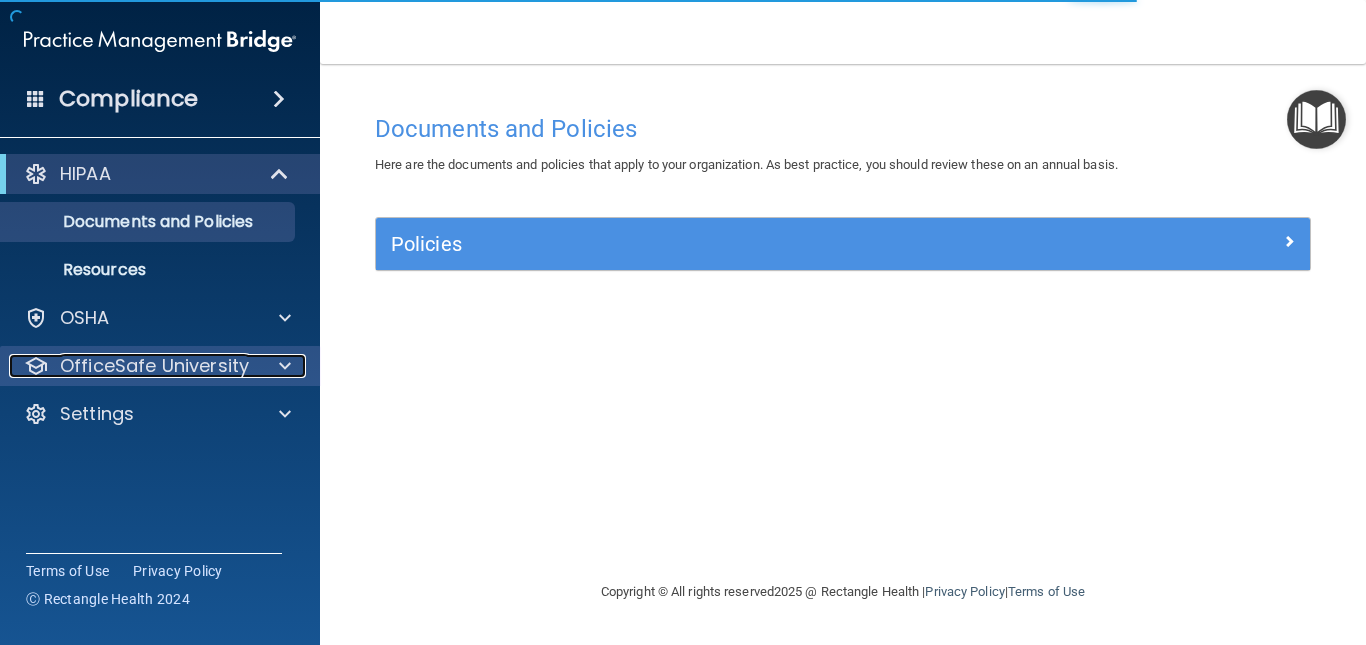 click on "OfficeSafe University" at bounding box center [154, 366] 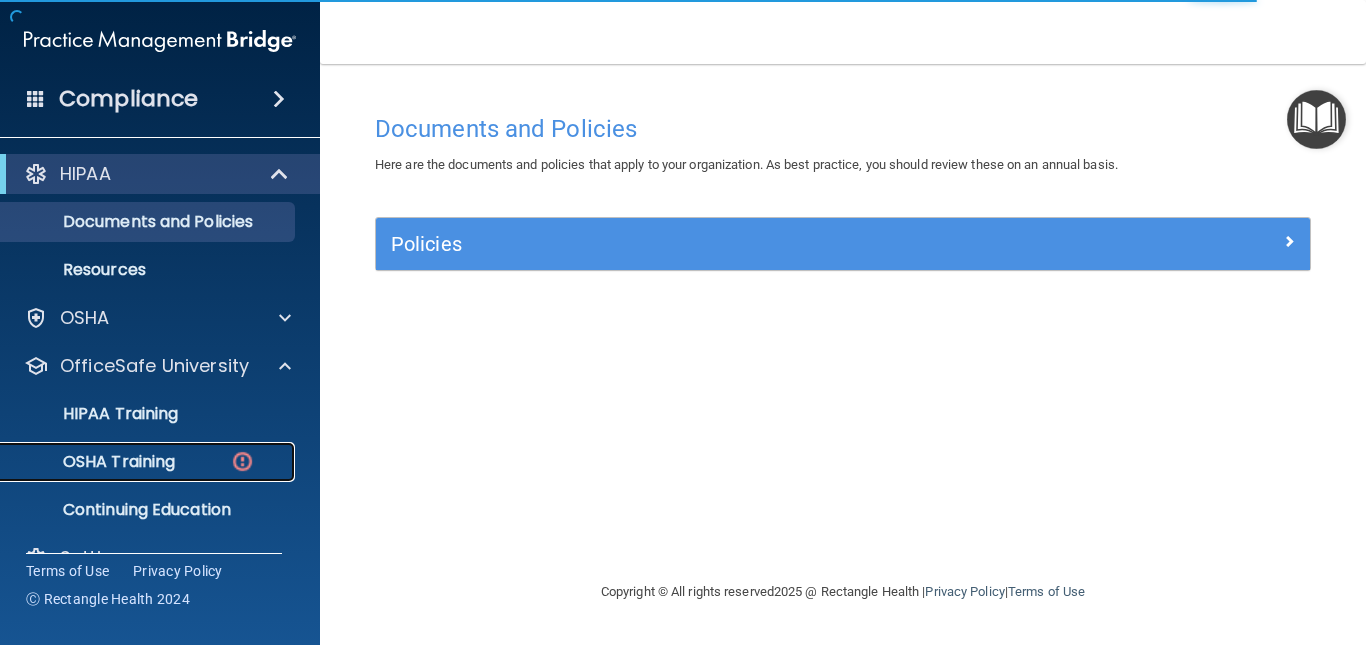 click on "OSHA Training" at bounding box center [94, 462] 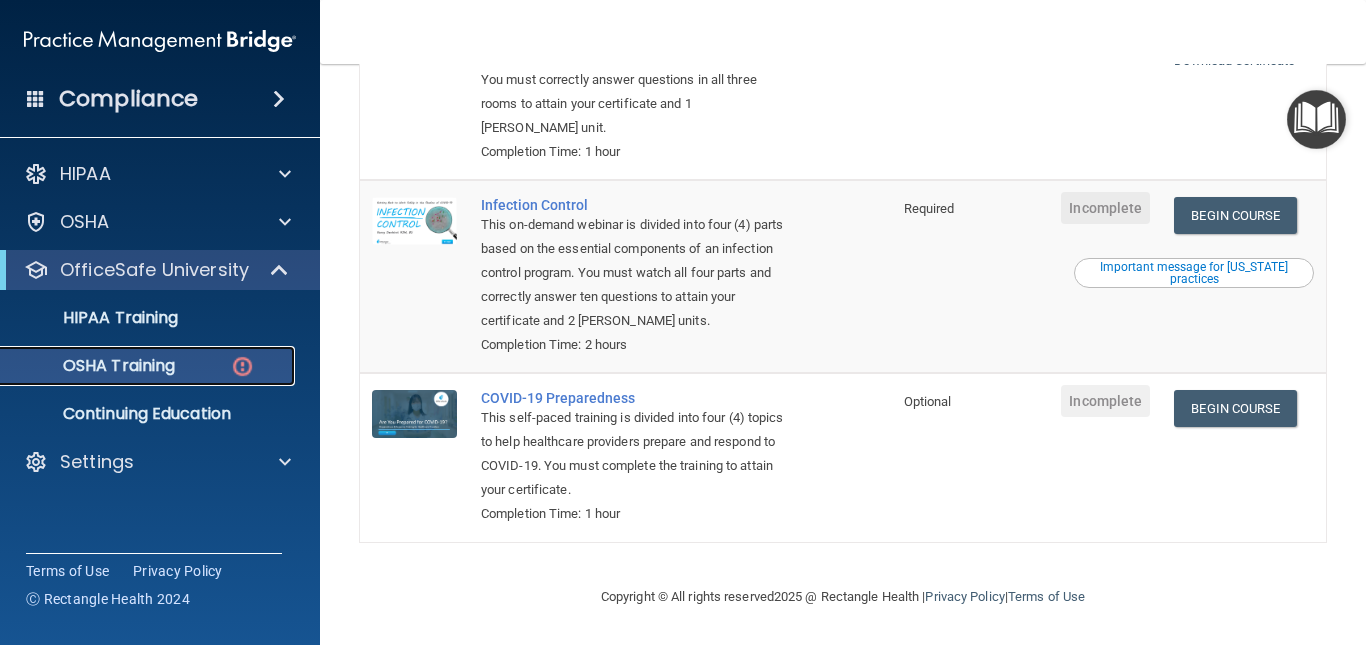 scroll, scrollTop: 511, scrollLeft: 0, axis: vertical 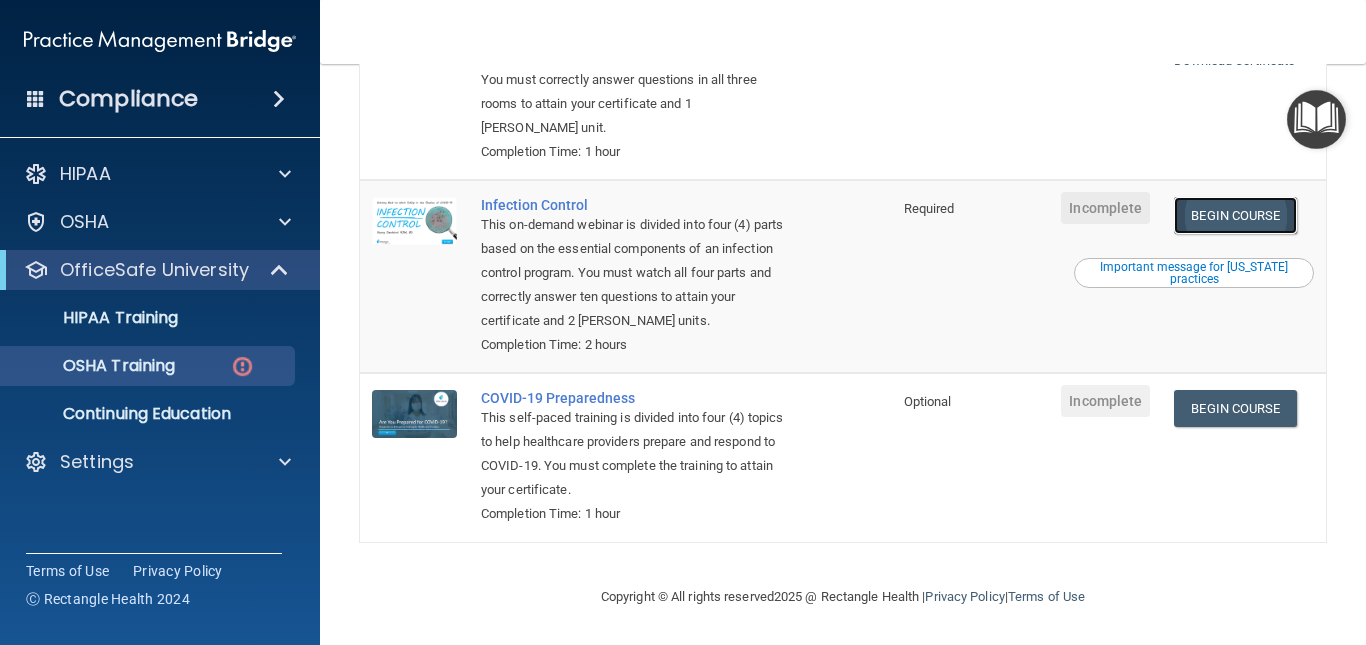 click on "Begin Course" at bounding box center (1235, 215) 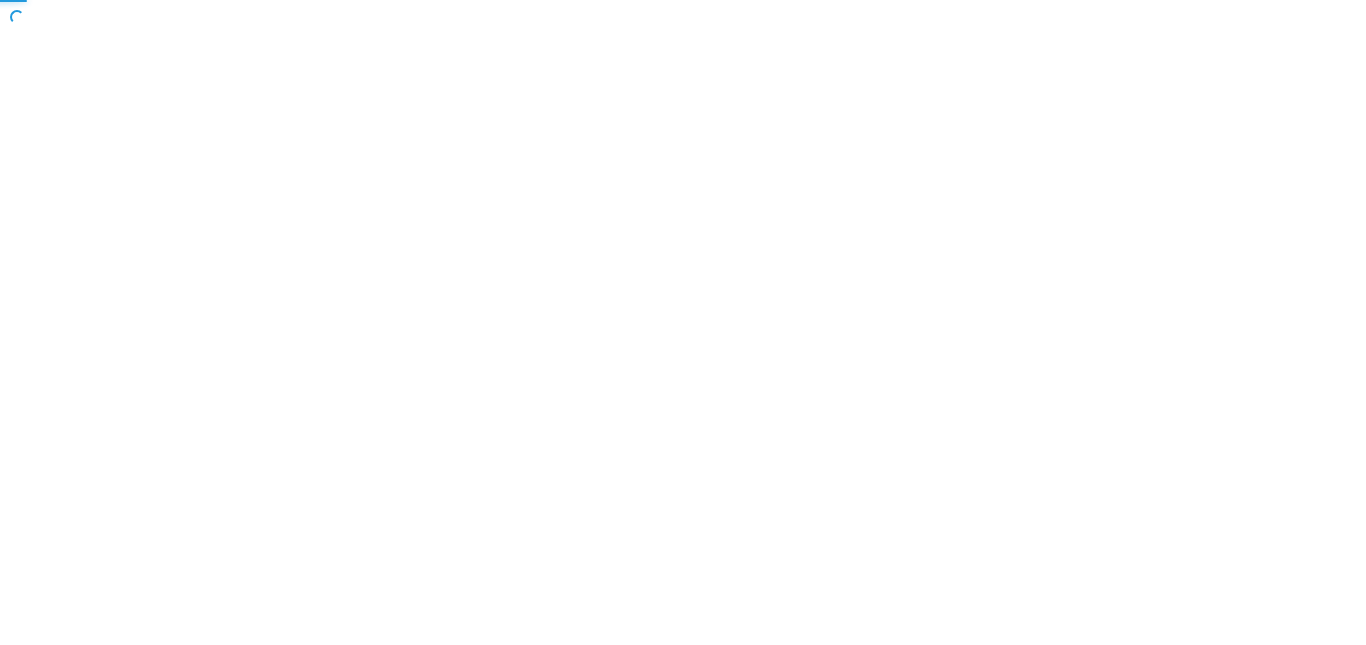 scroll, scrollTop: 0, scrollLeft: 0, axis: both 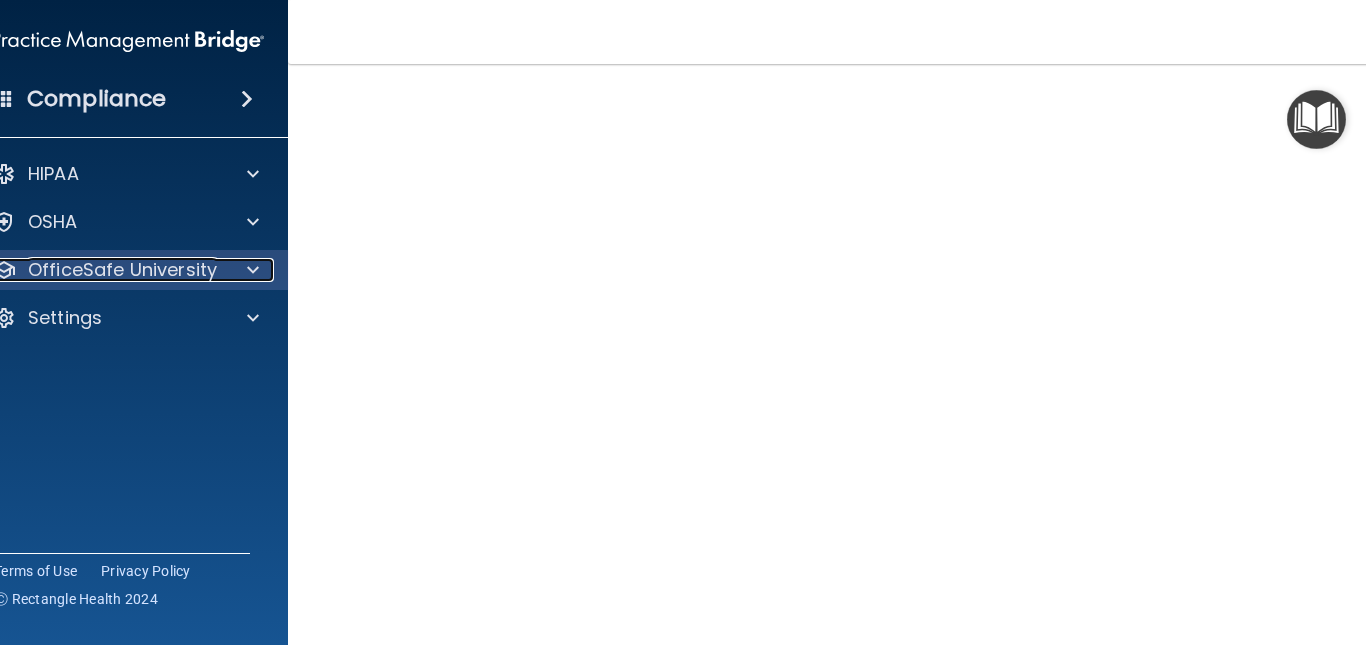 click on "OfficeSafe University" at bounding box center [122, 270] 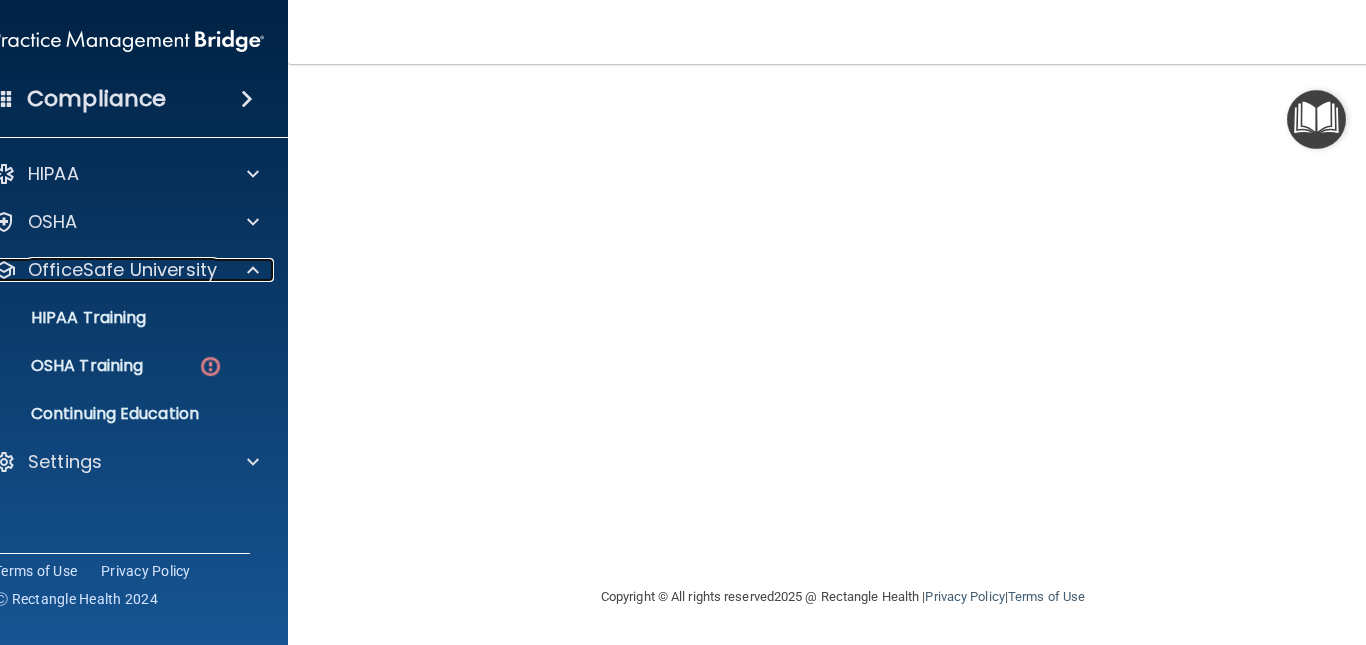 scroll, scrollTop: 210, scrollLeft: 0, axis: vertical 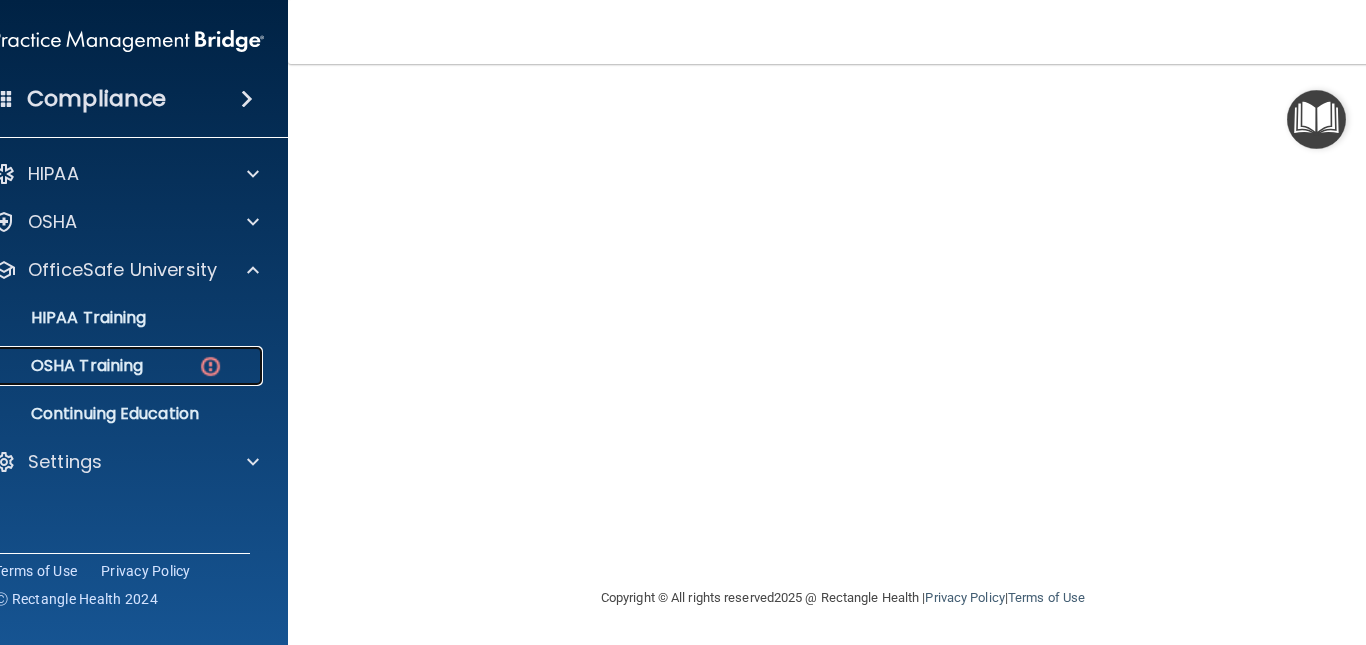 click on "OSHA Training" at bounding box center (117, 366) 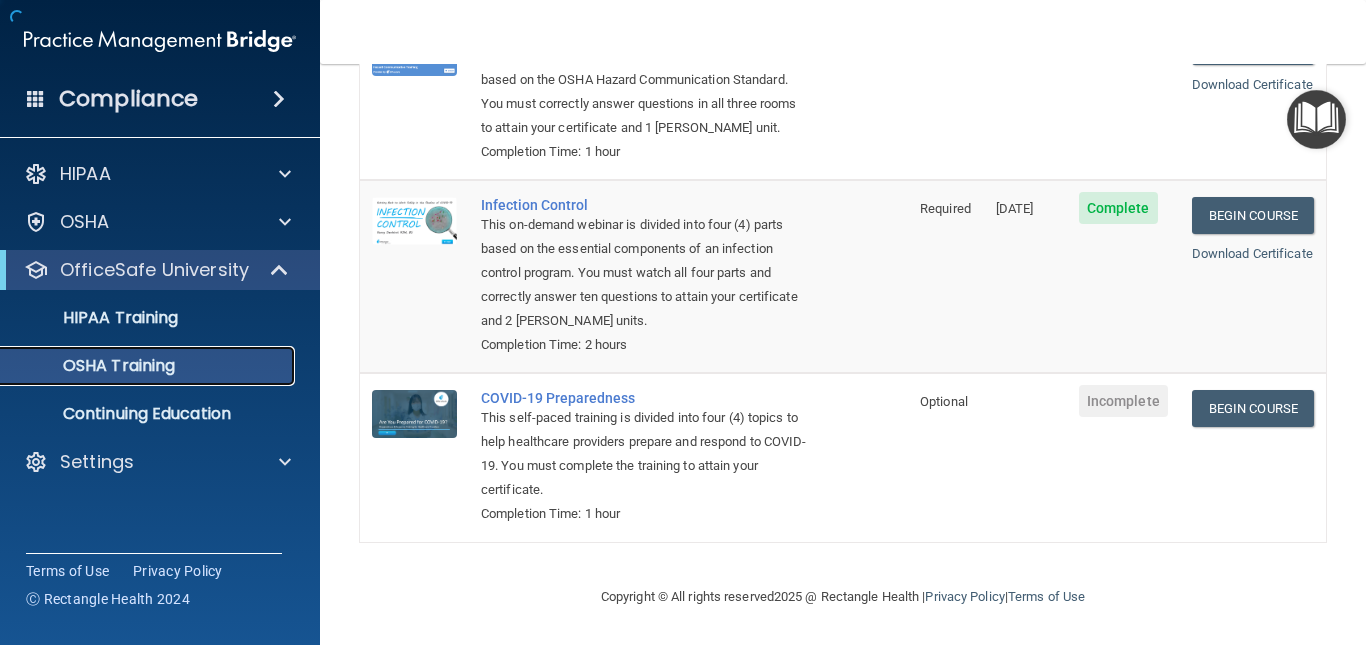 scroll, scrollTop: 458, scrollLeft: 0, axis: vertical 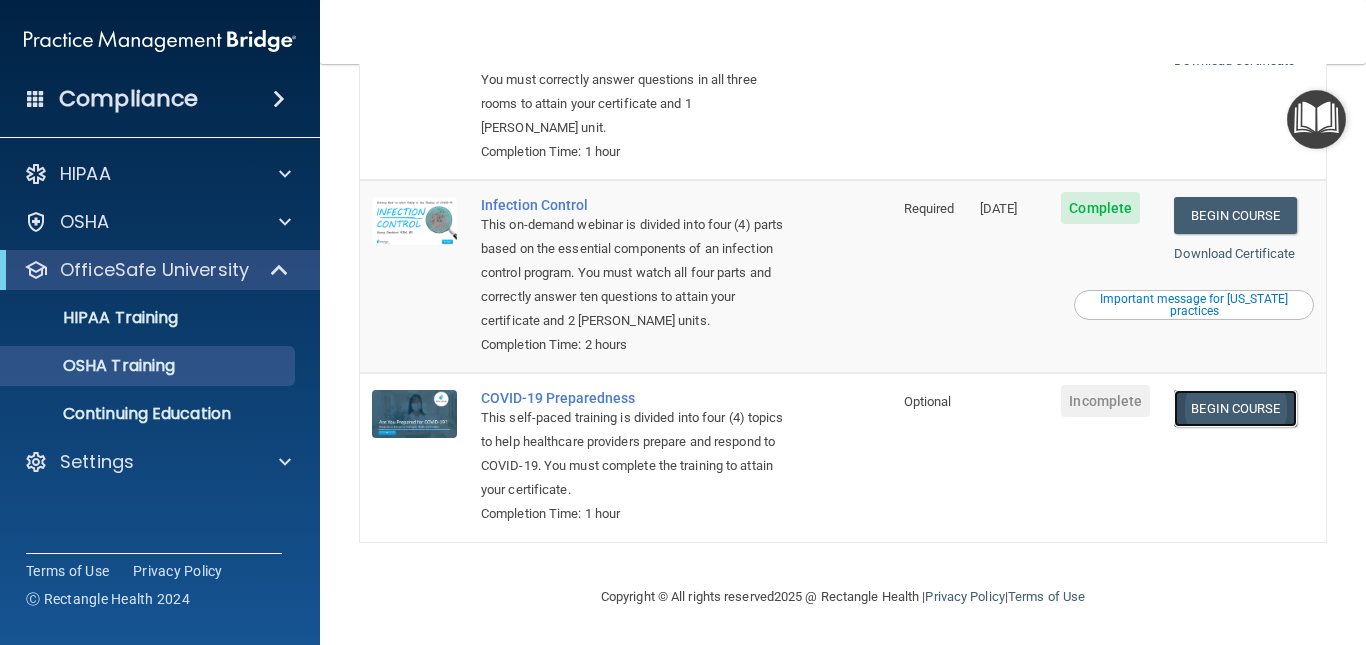 click on "Begin Course" at bounding box center (1235, 408) 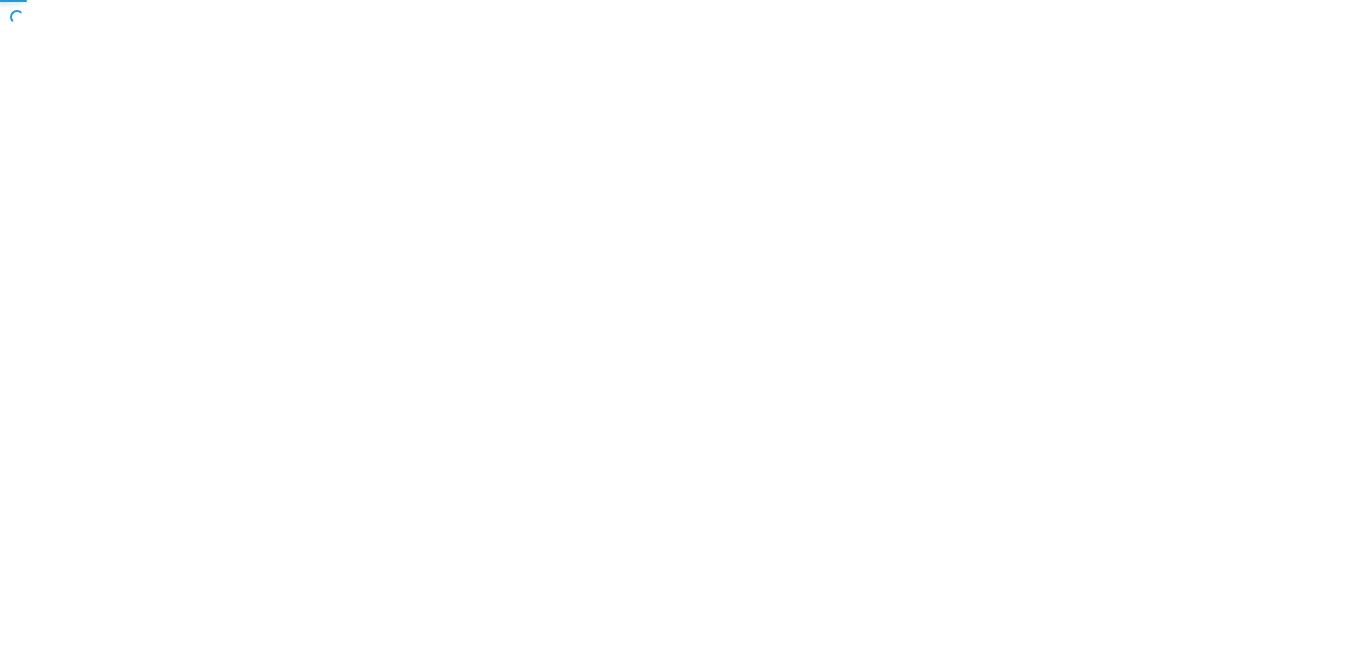 scroll, scrollTop: 0, scrollLeft: 0, axis: both 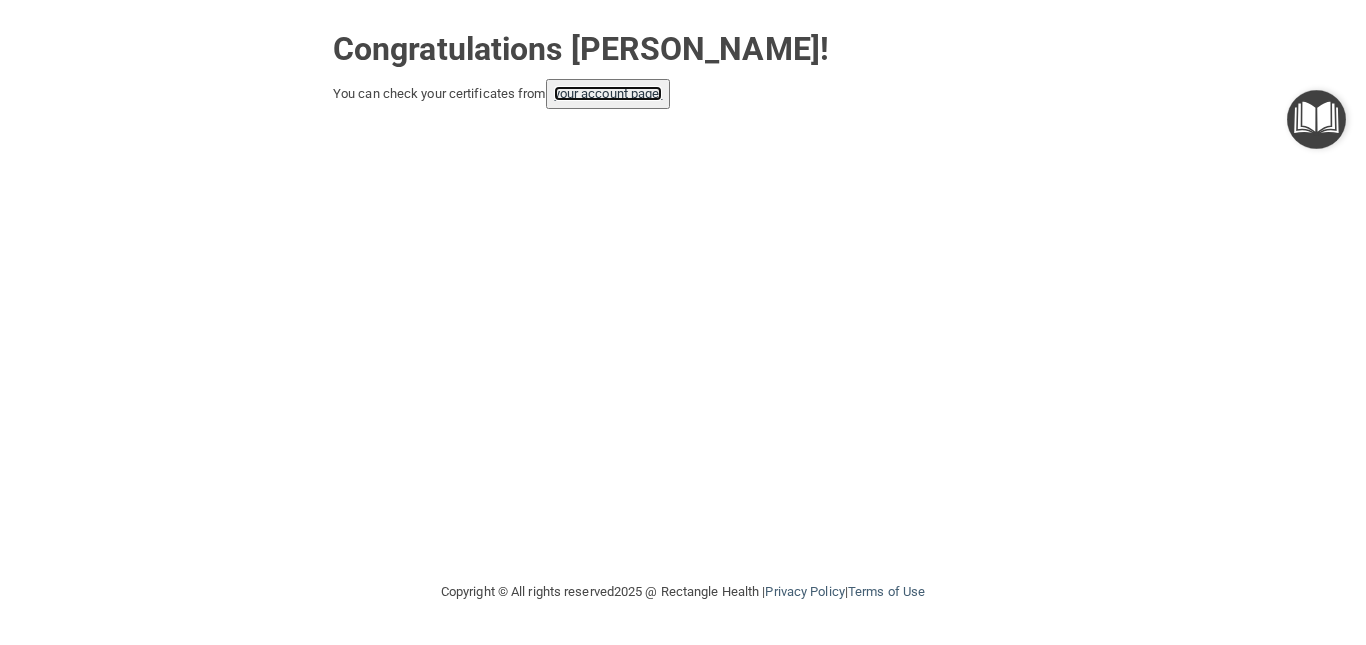 click on "your account page!" at bounding box center [608, 93] 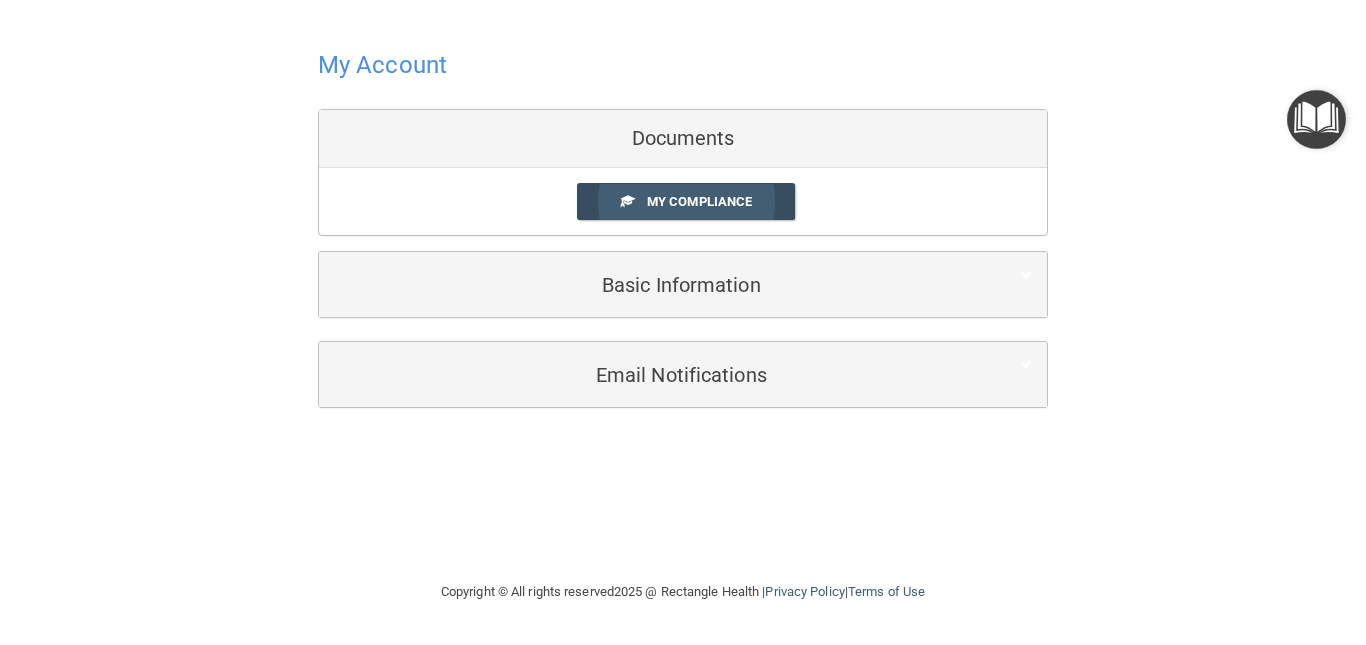 click on "My Compliance" at bounding box center [699, 201] 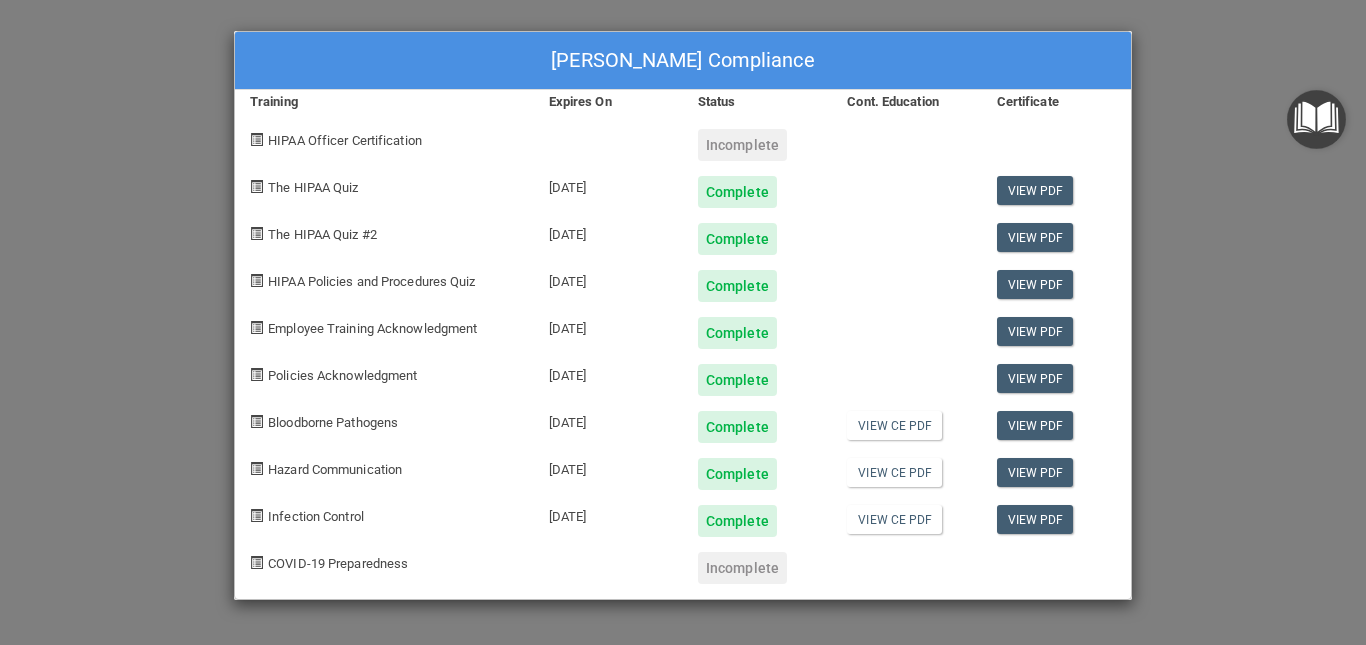 click on "Darya Brayman's Compliance      Training   Expires On   Status   Cont. Education   Certificate         HIPAA Officer Certification             Incomplete                      The HIPAA Quiz      05/12/2026       Complete              View PDF         The HIPAA Quiz #2      04/28/2026       Complete              View PDF         HIPAA Policies and Procedures Quiz      05/19/2026       Complete              View PDF         Employee Training Acknowledgment      05/19/2026       Complete              View PDF         Policies Acknowledgment      05/19/2026       Complete              View PDF         Bloodborne Pathogens      06/09/2026       Complete        View CE PDF       View PDF         Hazard Communication      06/16/2026       Complete        View CE PDF       View PDF         Infection Control      07/21/2026       Complete        View CE PDF       View PDF         COVID-19 Preparedness             Incomplete" at bounding box center (683, 315) 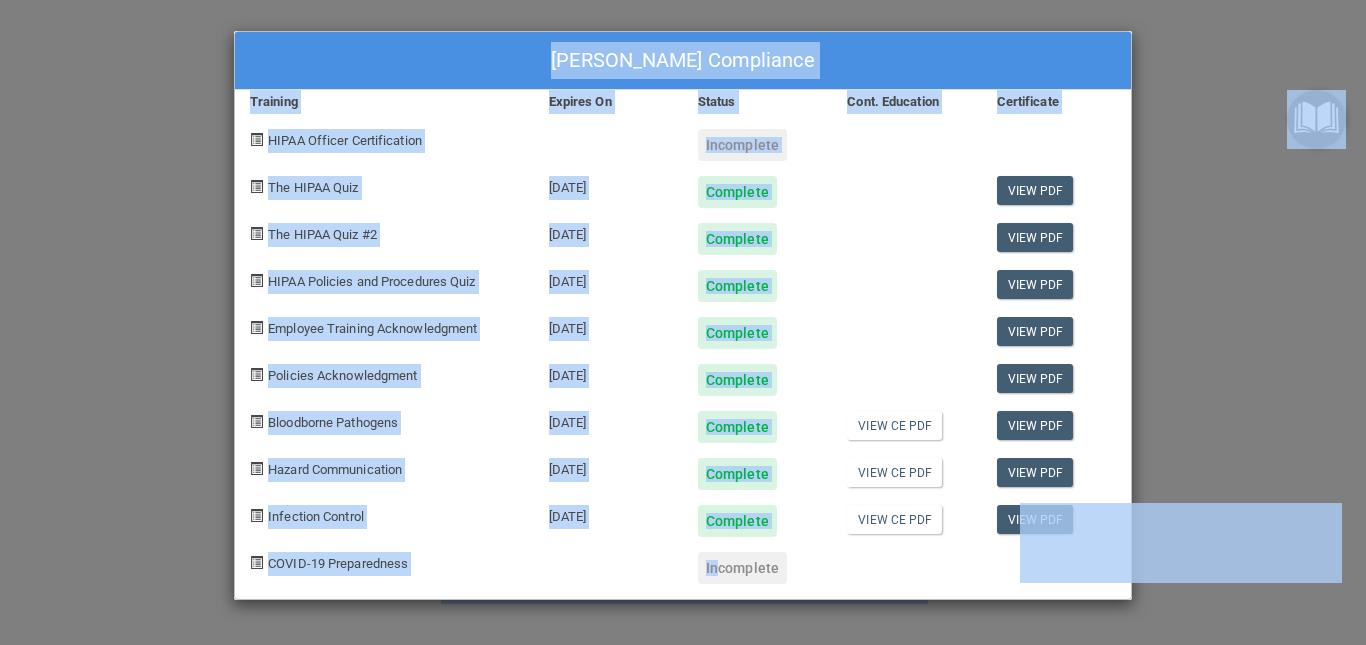 drag, startPoint x: 712, startPoint y: 570, endPoint x: 731, endPoint y: -14, distance: 584.309 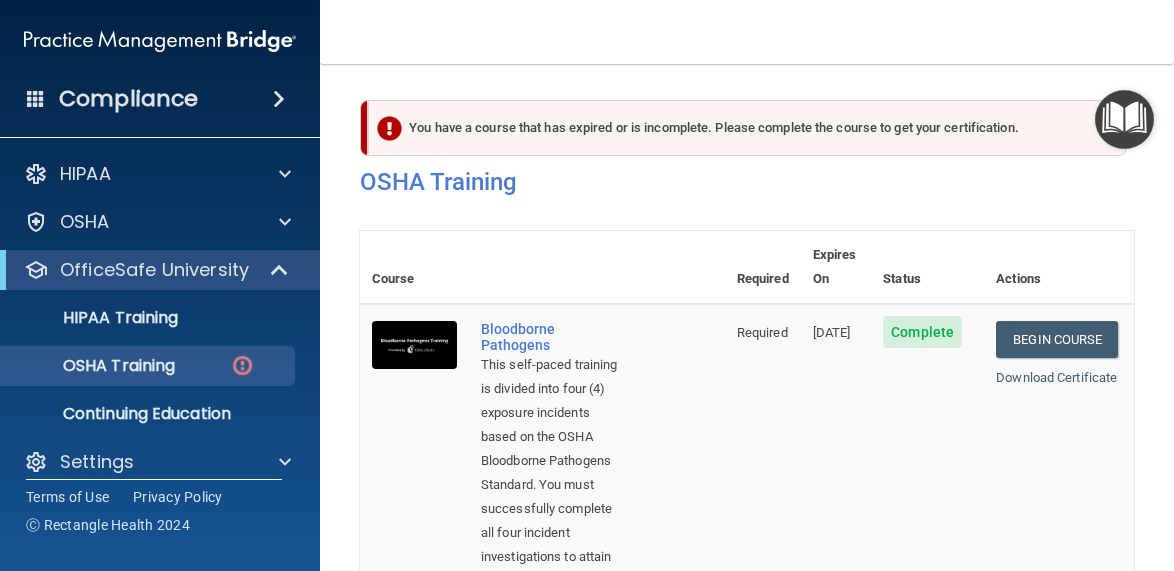 scroll, scrollTop: 0, scrollLeft: 0, axis: both 